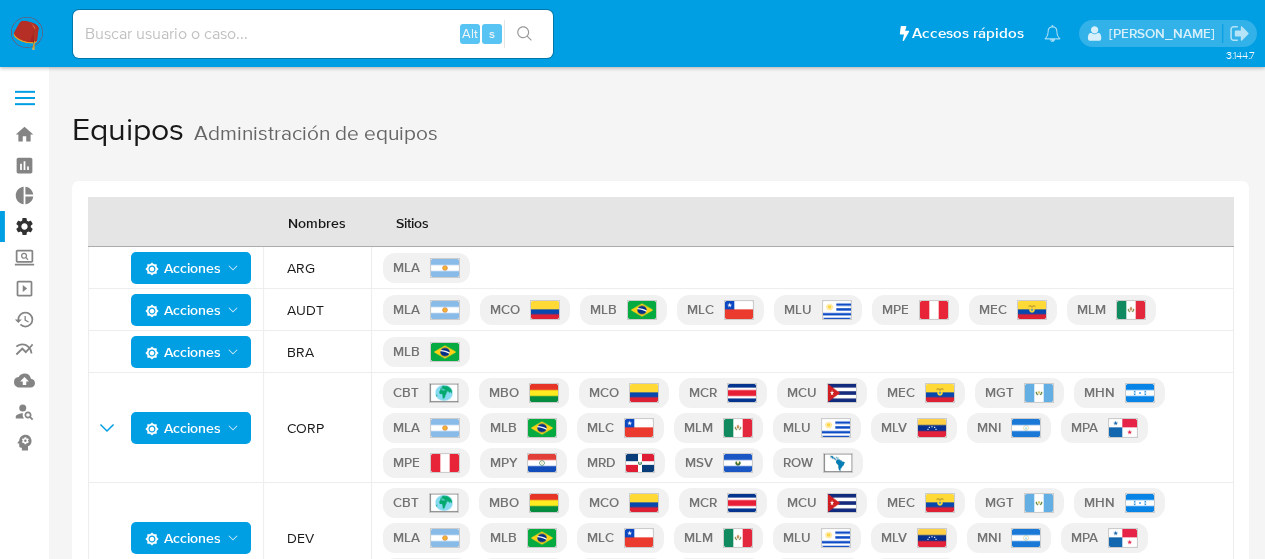 scroll, scrollTop: 0, scrollLeft: 0, axis: both 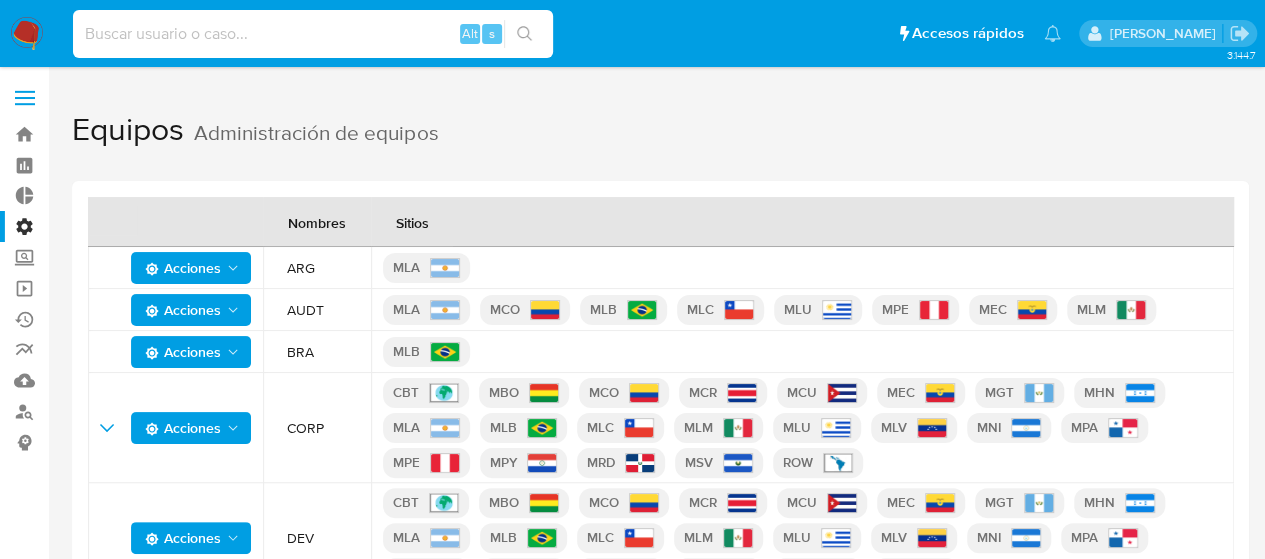 click at bounding box center [313, 34] 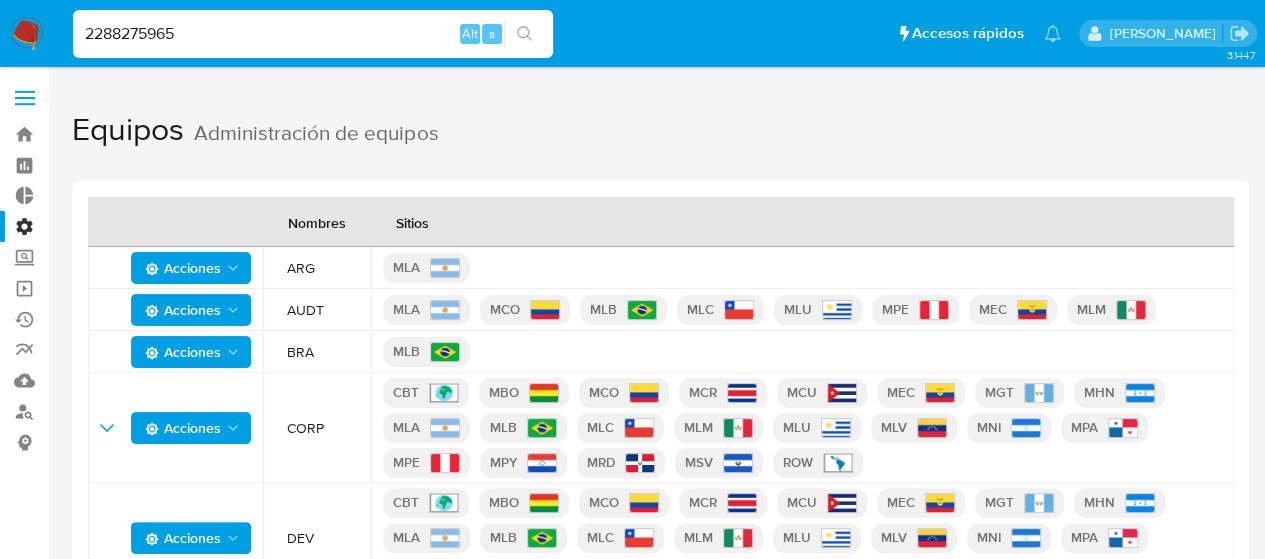 type on "2288275965" 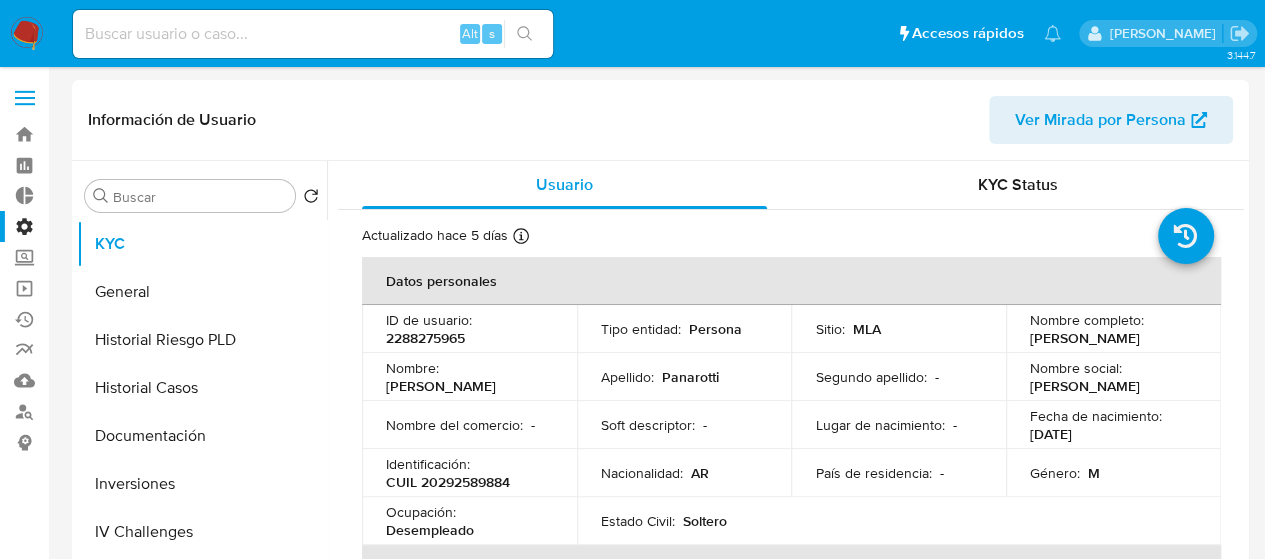 select on "10" 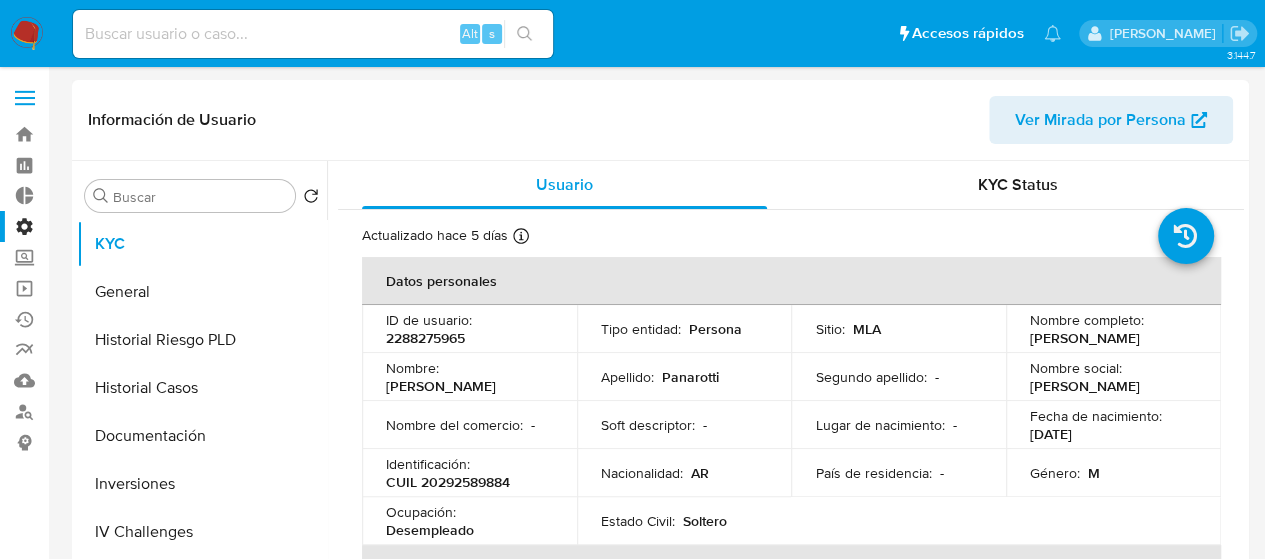click on "Información de Usuario Ver Mirada por Persona" at bounding box center [660, 120] 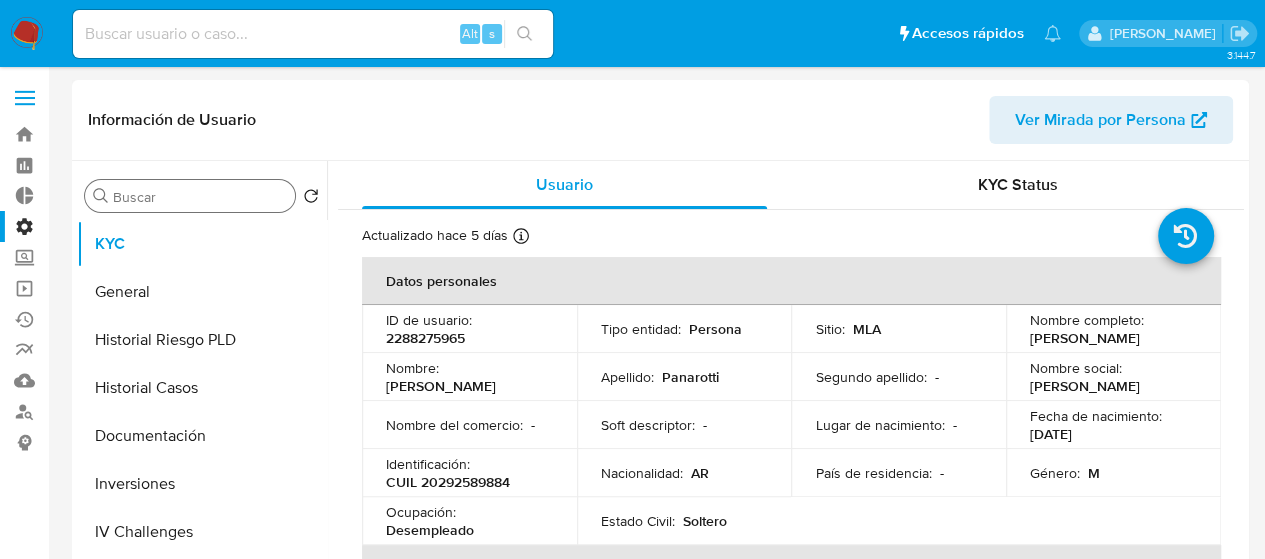 click on "Buscar" at bounding box center [200, 197] 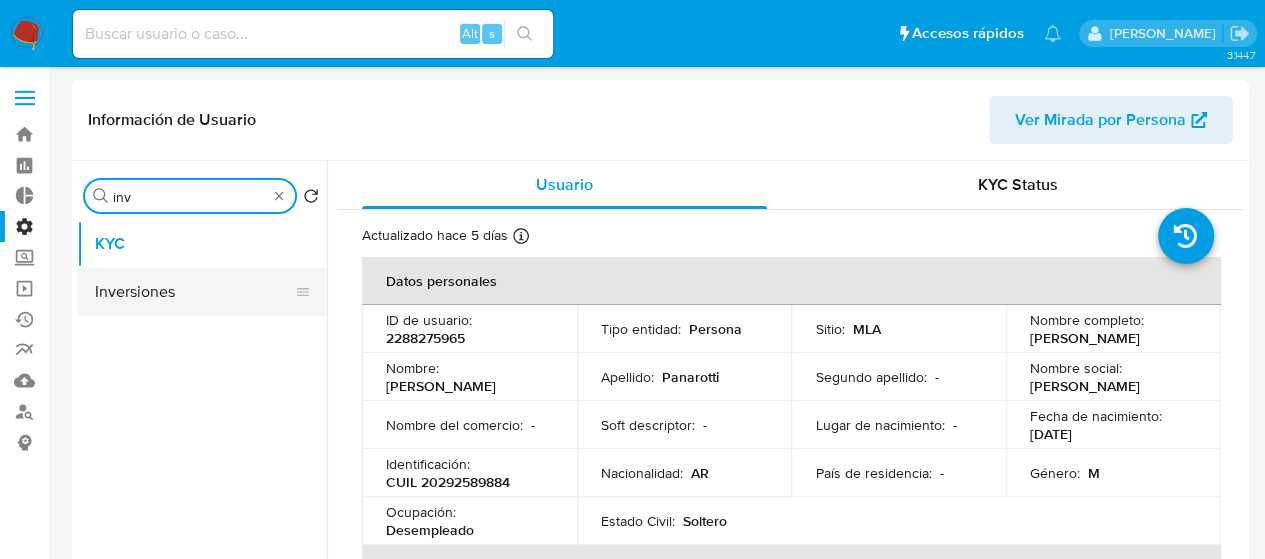 type on "inv" 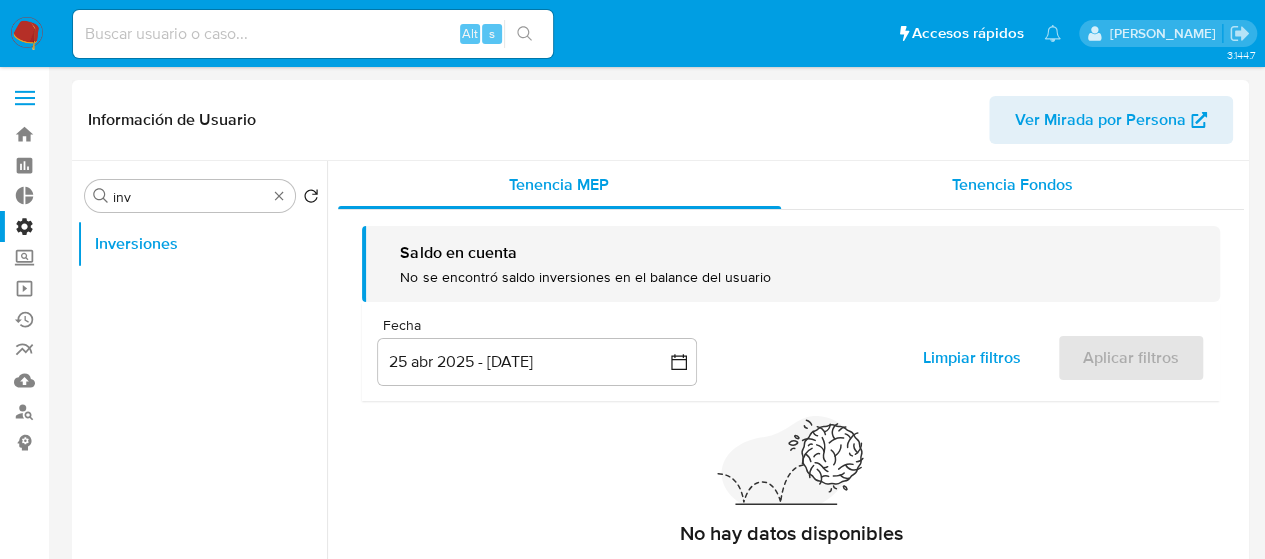 click on "Tenencia Fondos" at bounding box center [1013, 185] 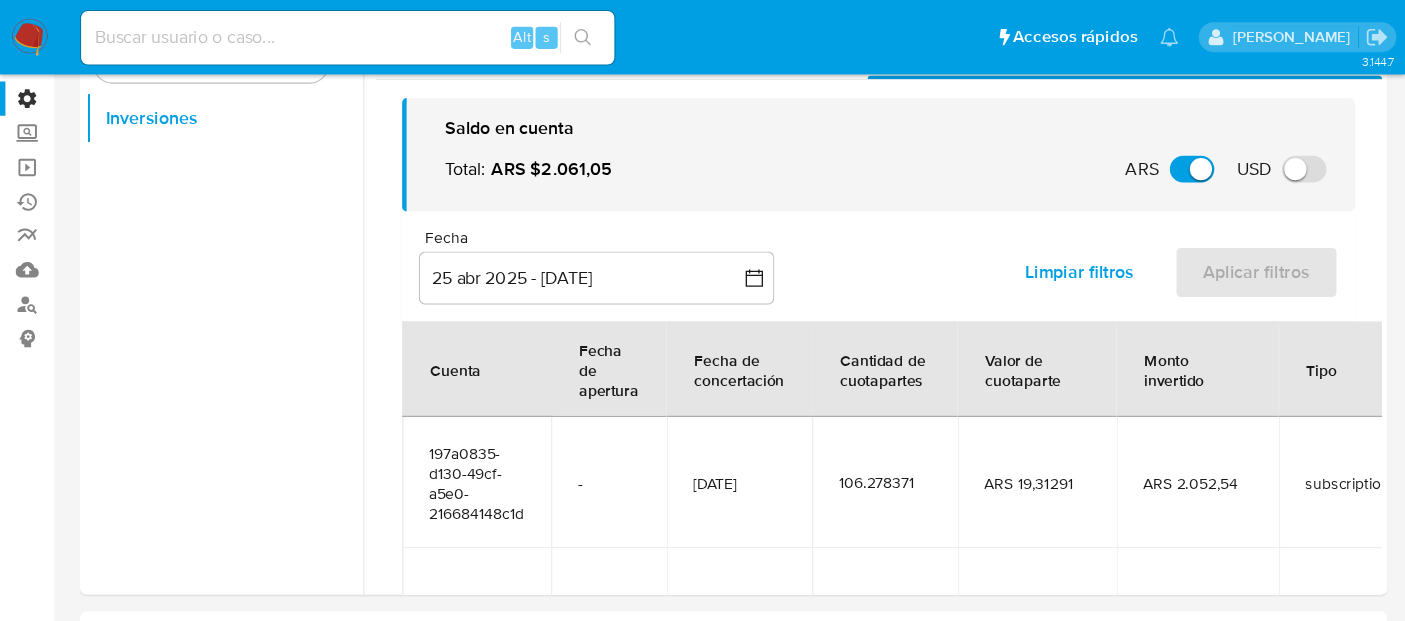 scroll, scrollTop: 166, scrollLeft: 0, axis: vertical 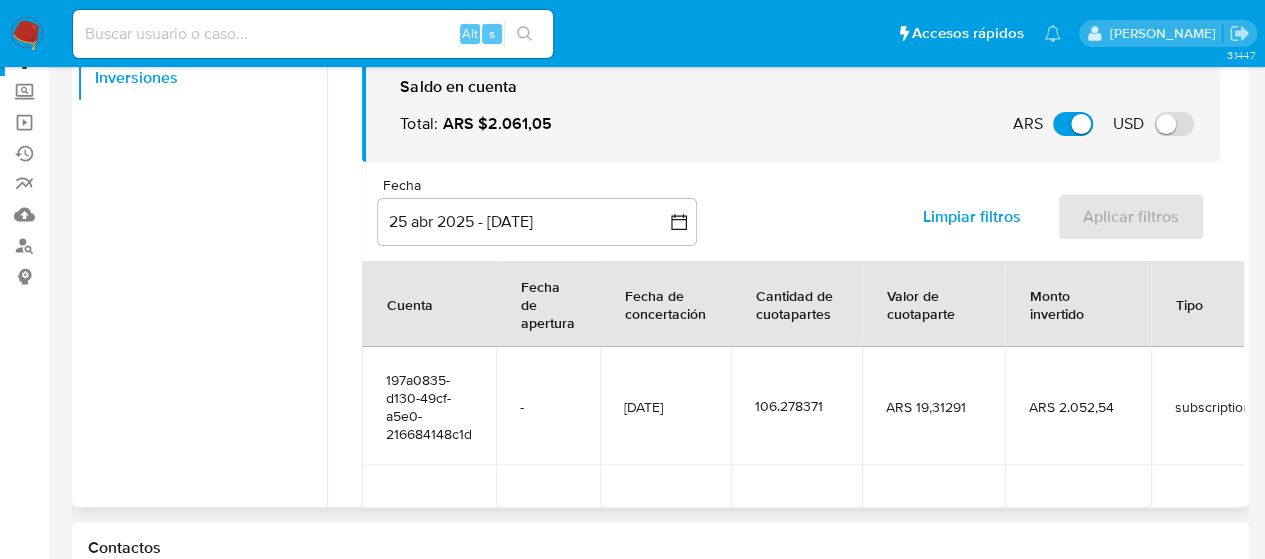 click on "Saldo en cuenta Total : ARS $2.061,05 ARS   Cambiar entre moneda local y ARS USD   Cambiar entre moneda local y USD Fecha inputDatePicker 25 abr 2025 - [DATE] 25-04-2025:23-07-2025 Limpiar filtros Aplicar filtros Cuenta Fecha de apertura Fecha de concertación Cantidad de cuotapartes Valor de cuotaparte Monto invertido Tipo Agente colocador 197a0835-d130-49cf-a5e0-216684148c1d - [DATE] 106.278371 ARS 19,31291 ARS 2.052,54 subscription BANCO INDUSTRIAL SA 19920749 [DATE] [DATE] 104.736964 ARS 19,095455 ARS 2.000,00 subscription BANCO INDUSTRIAL SA 19920749 [DATE] [DATE] 526.391063 ARS 18,997283 ARS 10.000,00 redemption BANCO INDUSTRIAL SA 19920749 [DATE] [DATE] 16476.671286 ARS 18,941829 ARS 312.098,29 redemption BANCO INDUSTRIAL SA 19920749 [DATE] [DATE] 8341.023726 ARS 18,927293 ARS 157.873,00 subscription BANCO INDUSTRIAL SA Página 1 de 8 Siguiente" at bounding box center (791, 510) 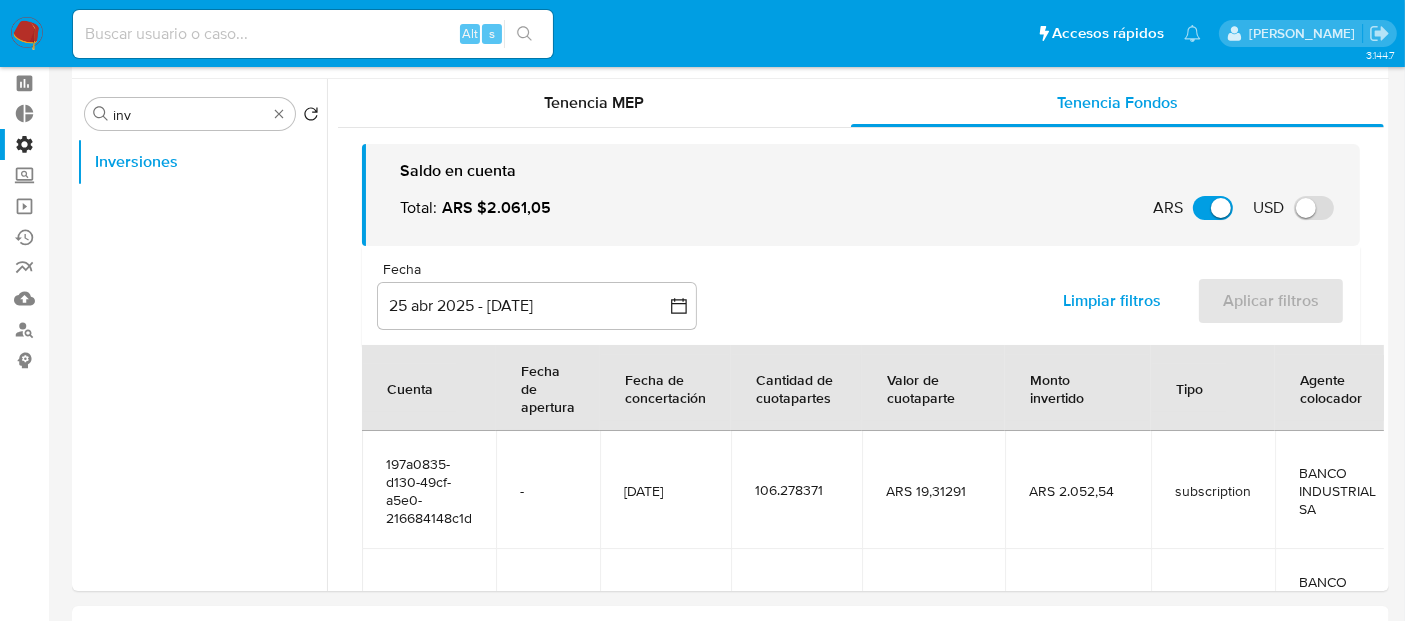 scroll, scrollTop: 79, scrollLeft: 0, axis: vertical 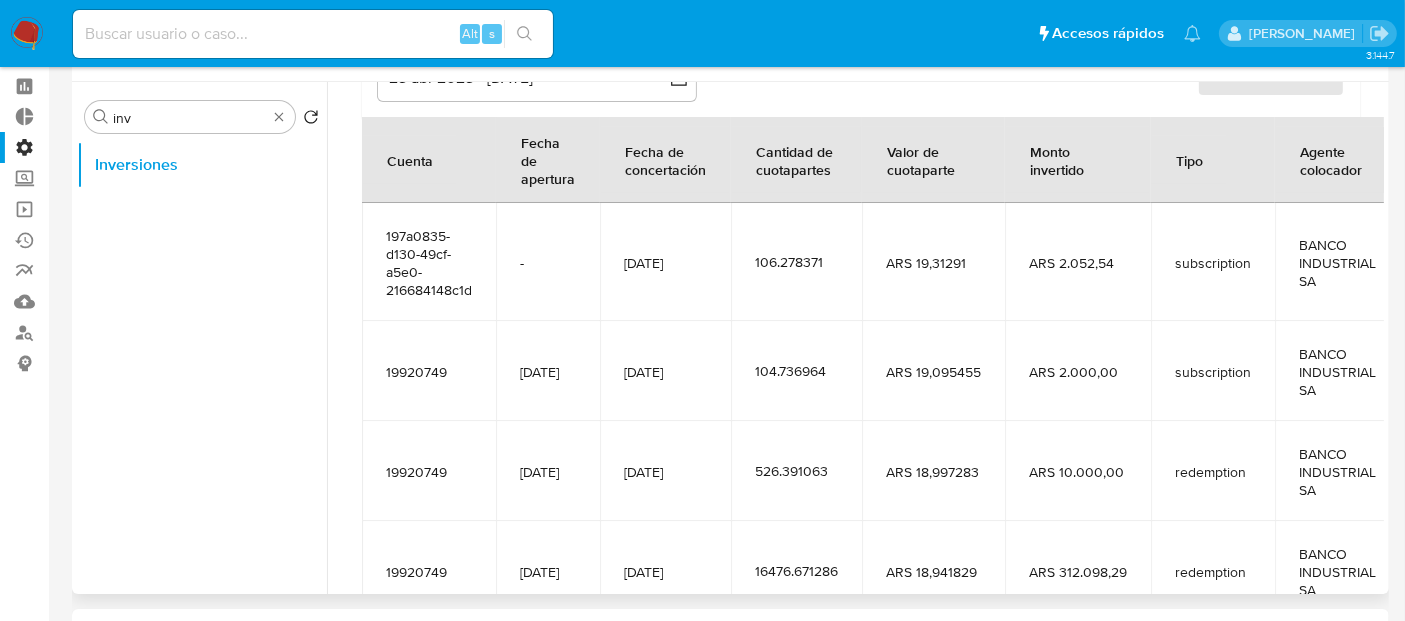 click on "19920749" at bounding box center [429, 371] 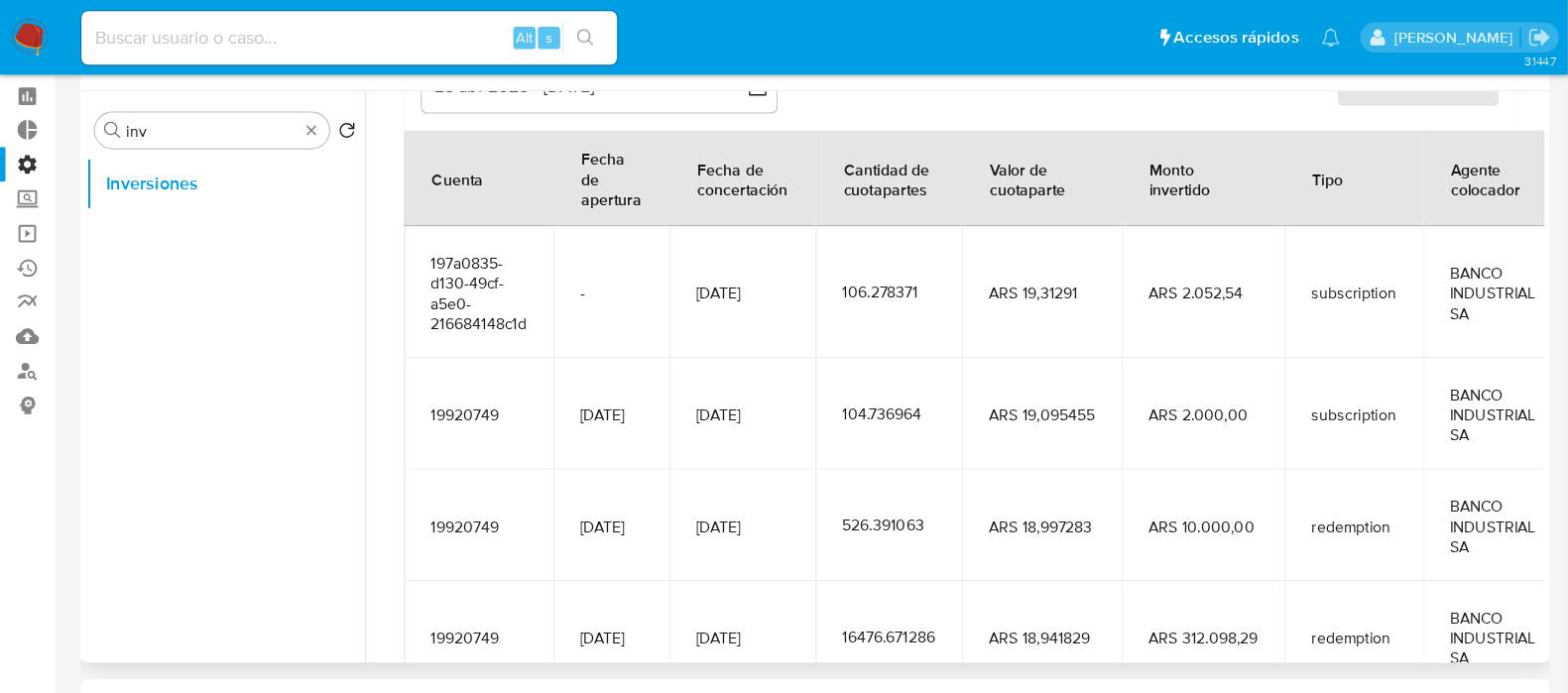 scroll, scrollTop: 78, scrollLeft: 0, axis: vertical 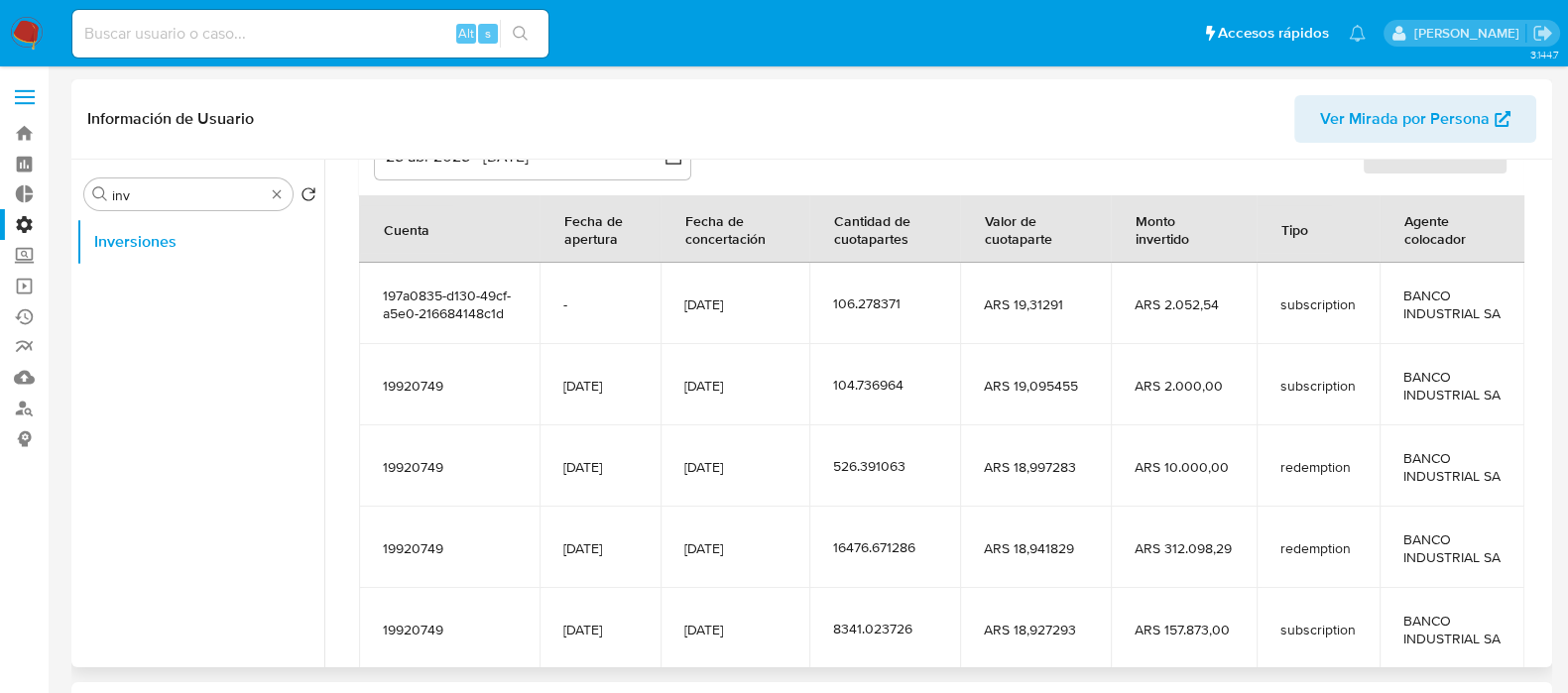 drag, startPoint x: 1547, startPoint y: 316, endPoint x: 1540, endPoint y: 268, distance: 48.507731 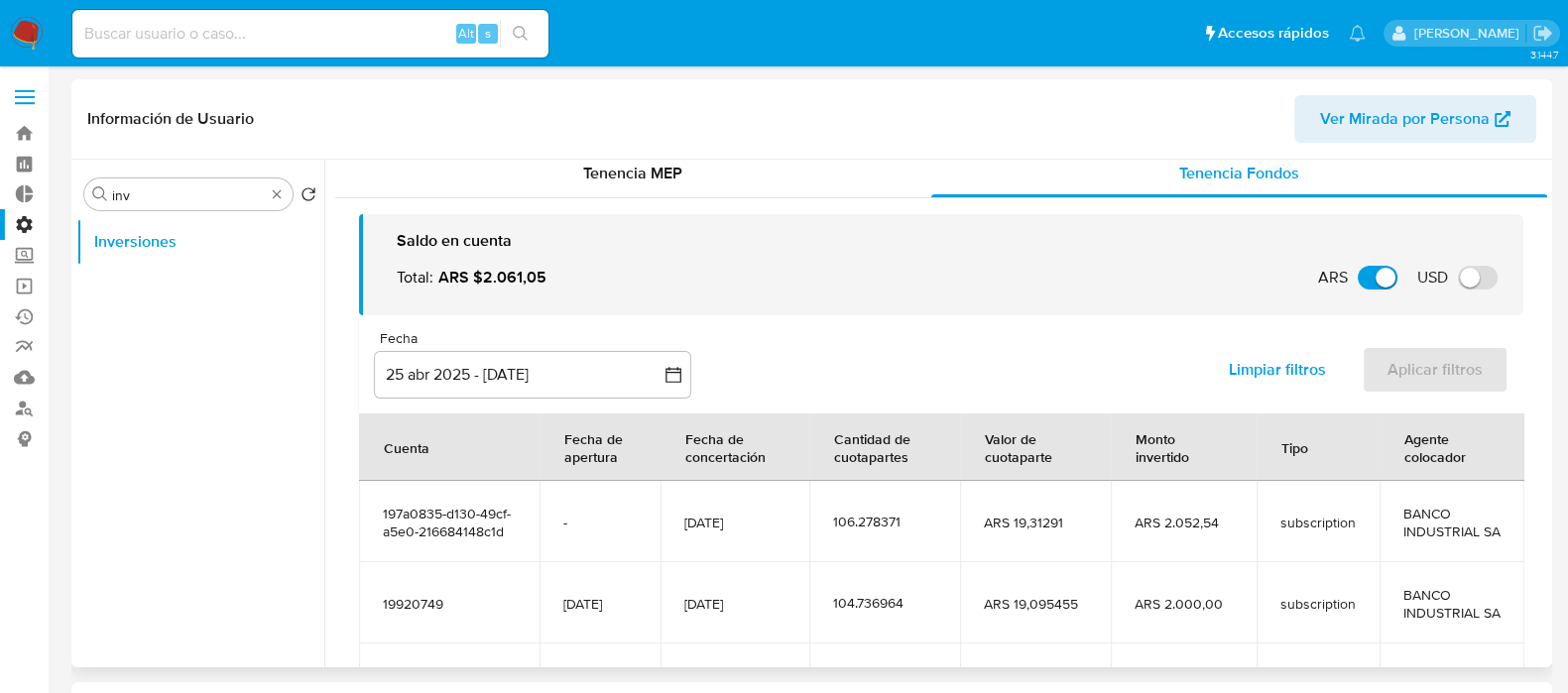 scroll, scrollTop: 5, scrollLeft: 0, axis: vertical 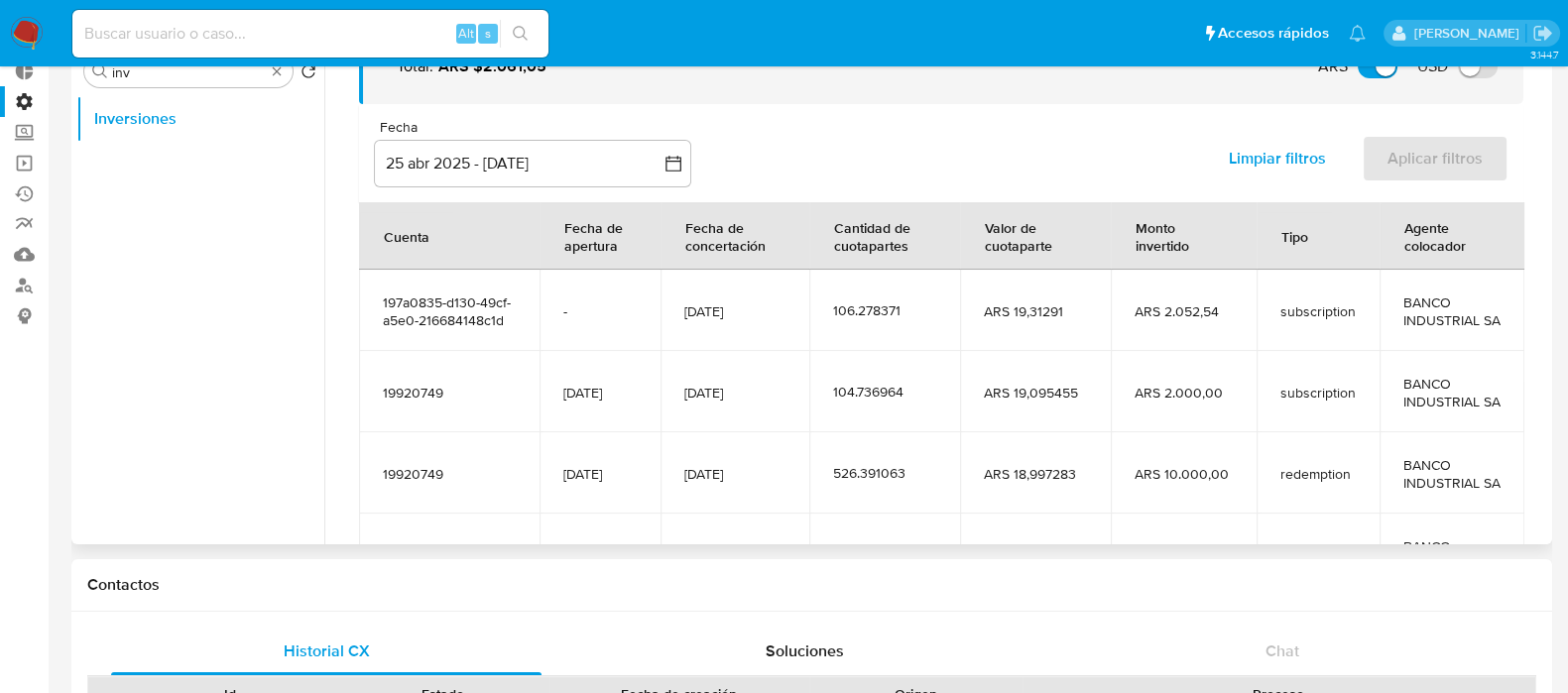 drag, startPoint x: 1439, startPoint y: 506, endPoint x: 1262, endPoint y: 501, distance: 177.07061 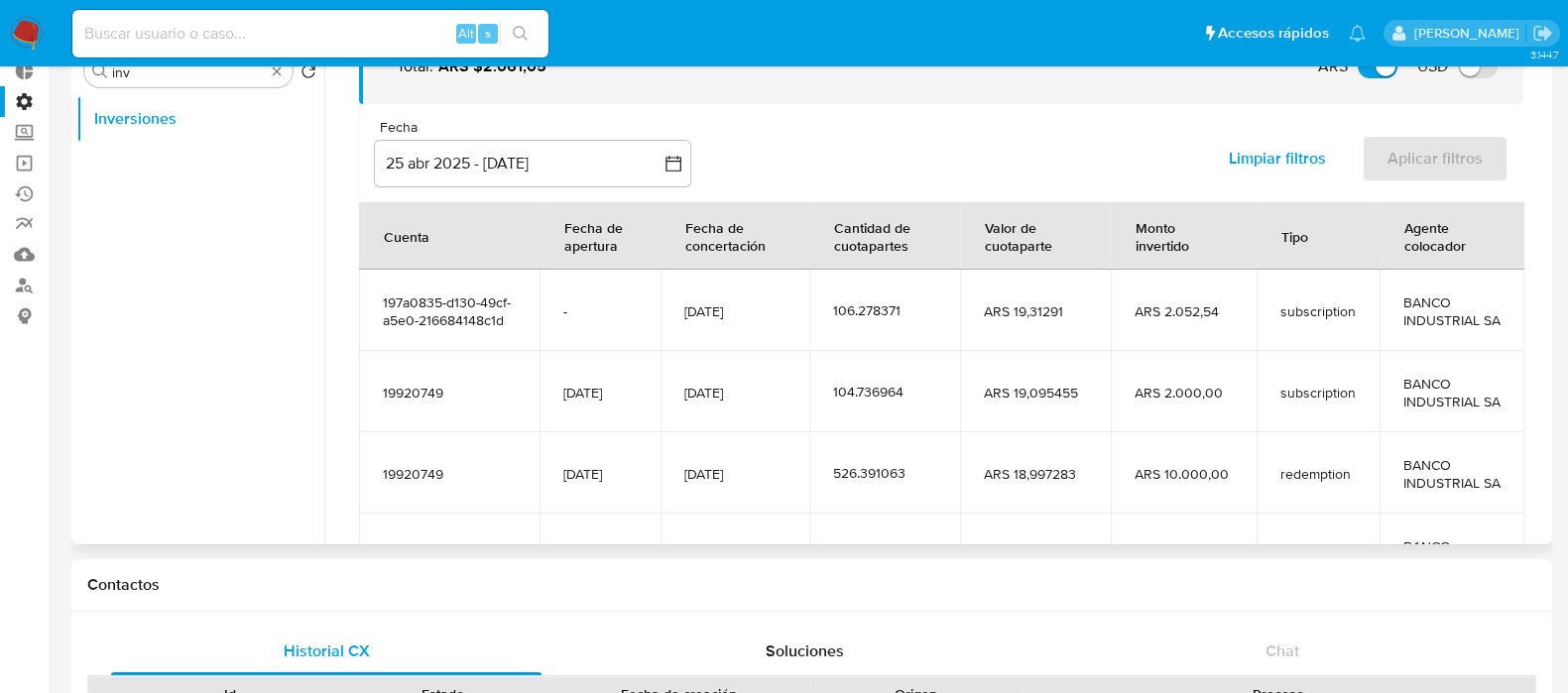 click on "[DATE]" at bounding box center (600, 393) 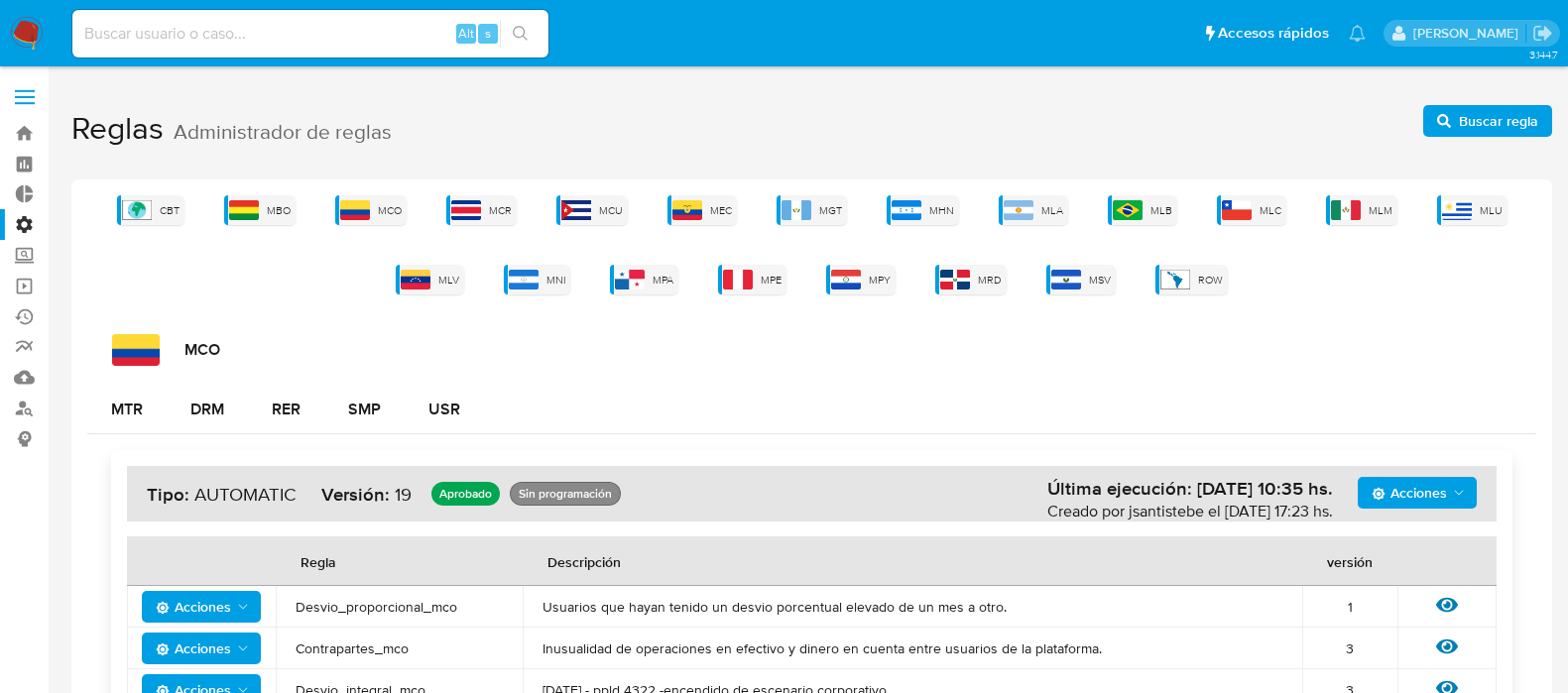 scroll, scrollTop: 98, scrollLeft: 0, axis: vertical 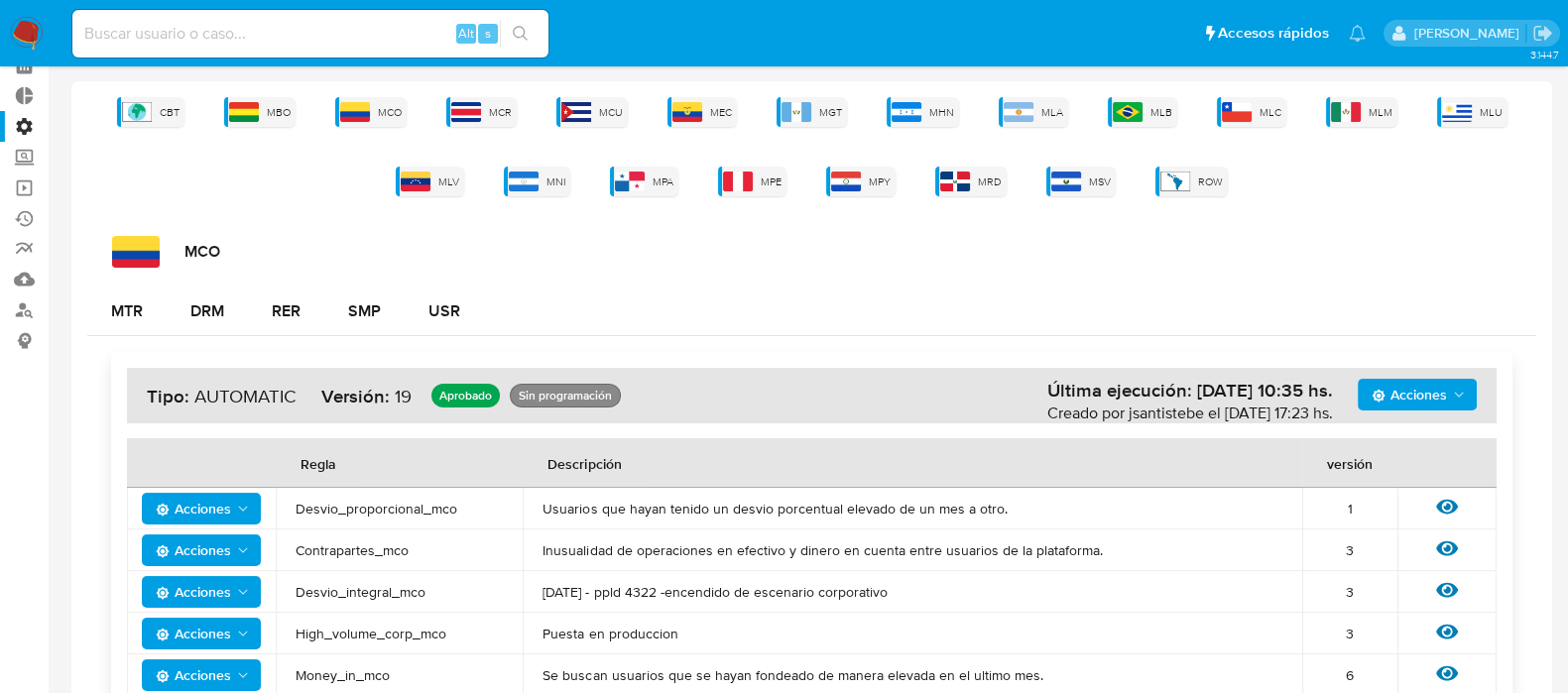 drag, startPoint x: 1269, startPoint y: 568, endPoint x: 1206, endPoint y: 572, distance: 63.12686 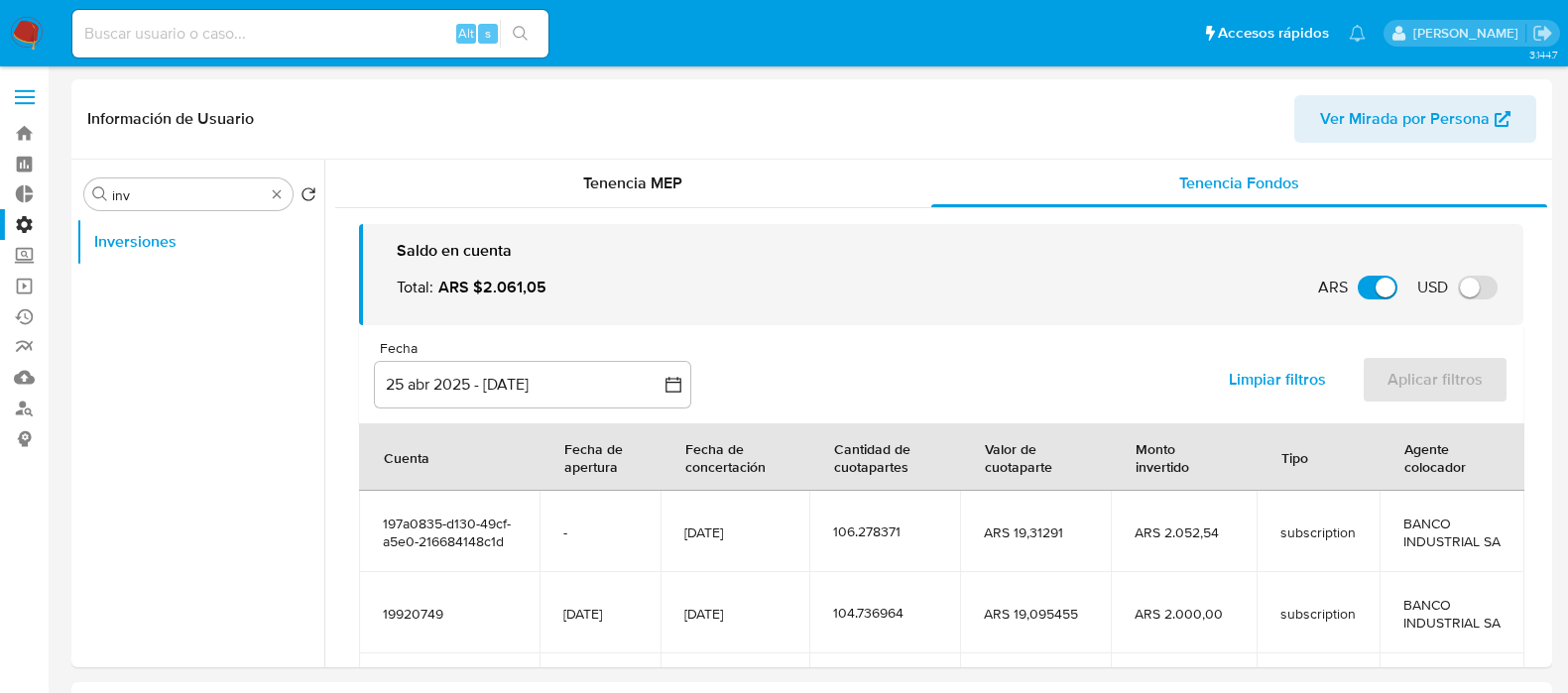 select on "10" 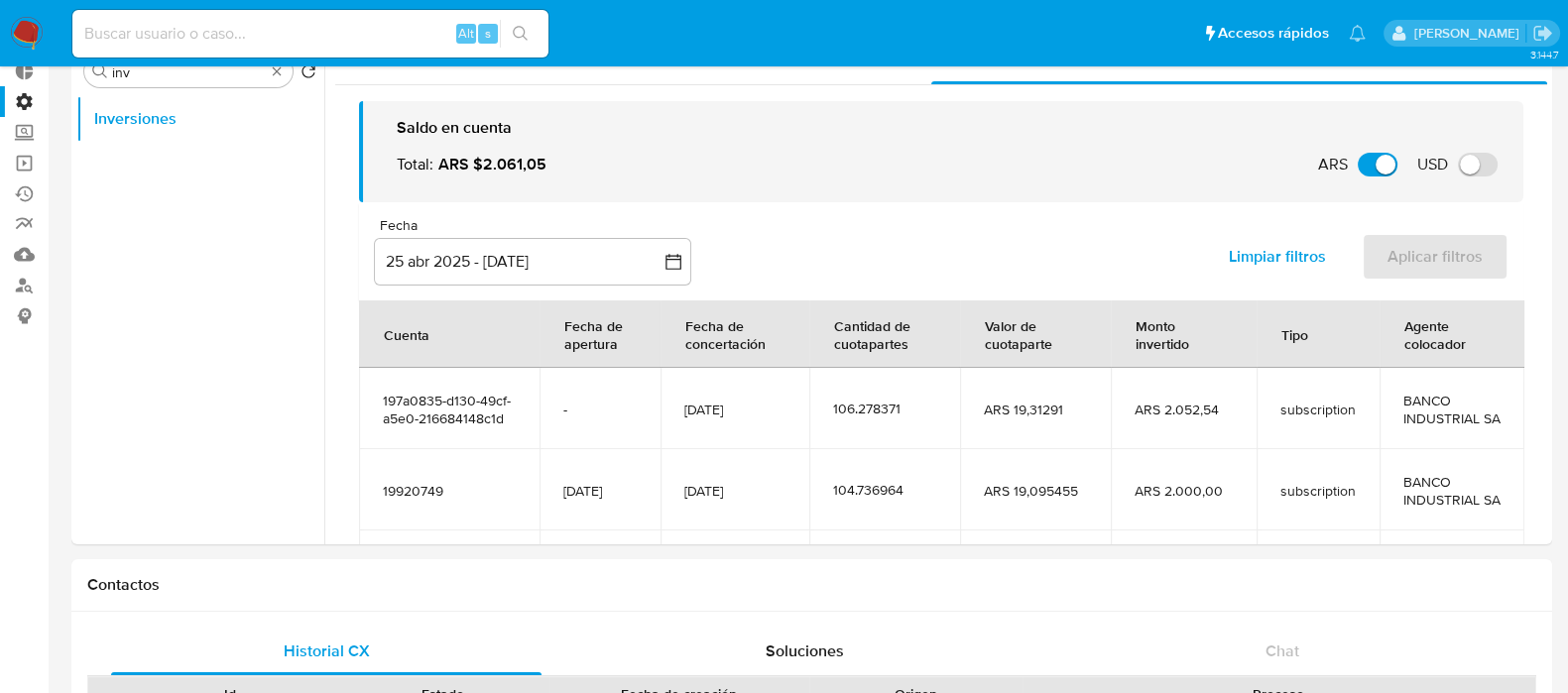 scroll, scrollTop: 98, scrollLeft: 0, axis: vertical 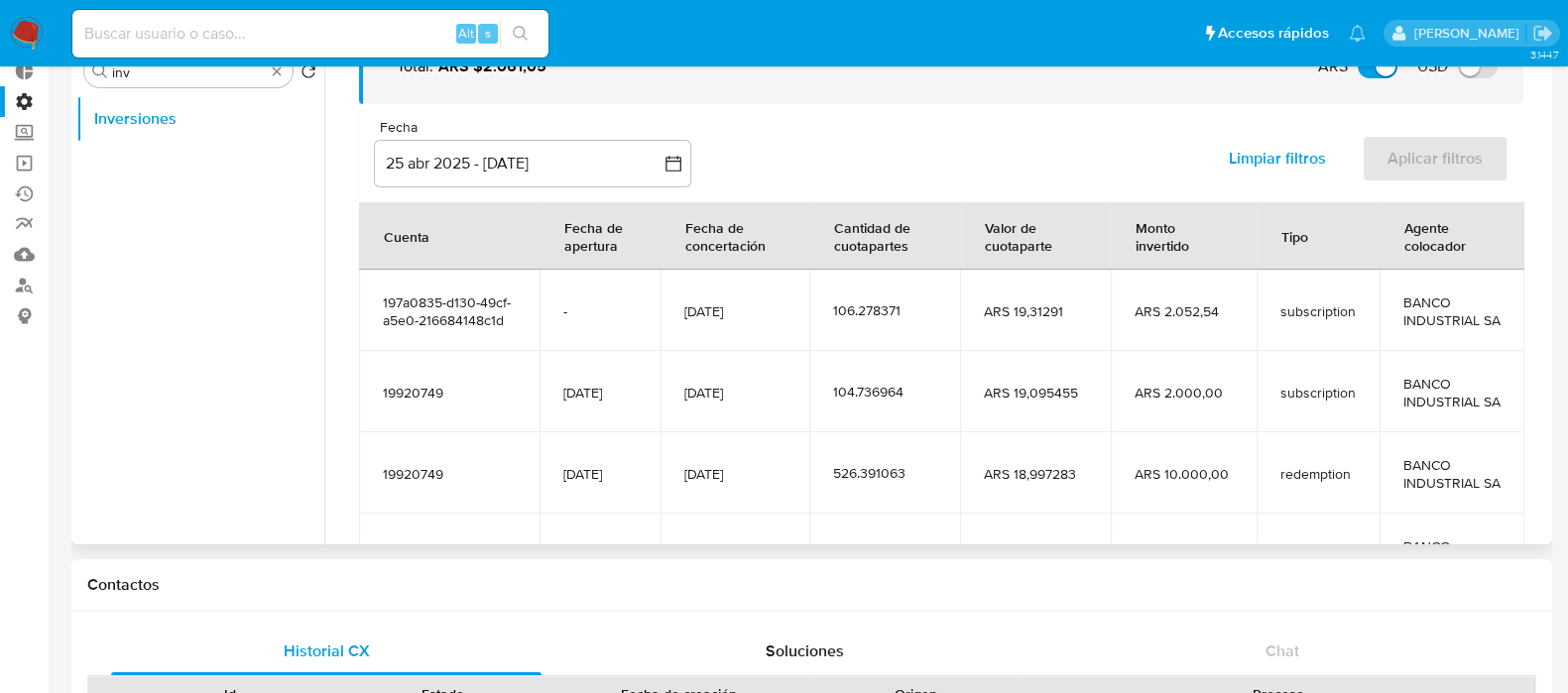 click on "Fecha inputDatePicker 25 abr 2025 - [DATE] 25-04-2025:23-07-2025 Limpiar filtros Aplicar filtros" at bounding box center (941, 153) 